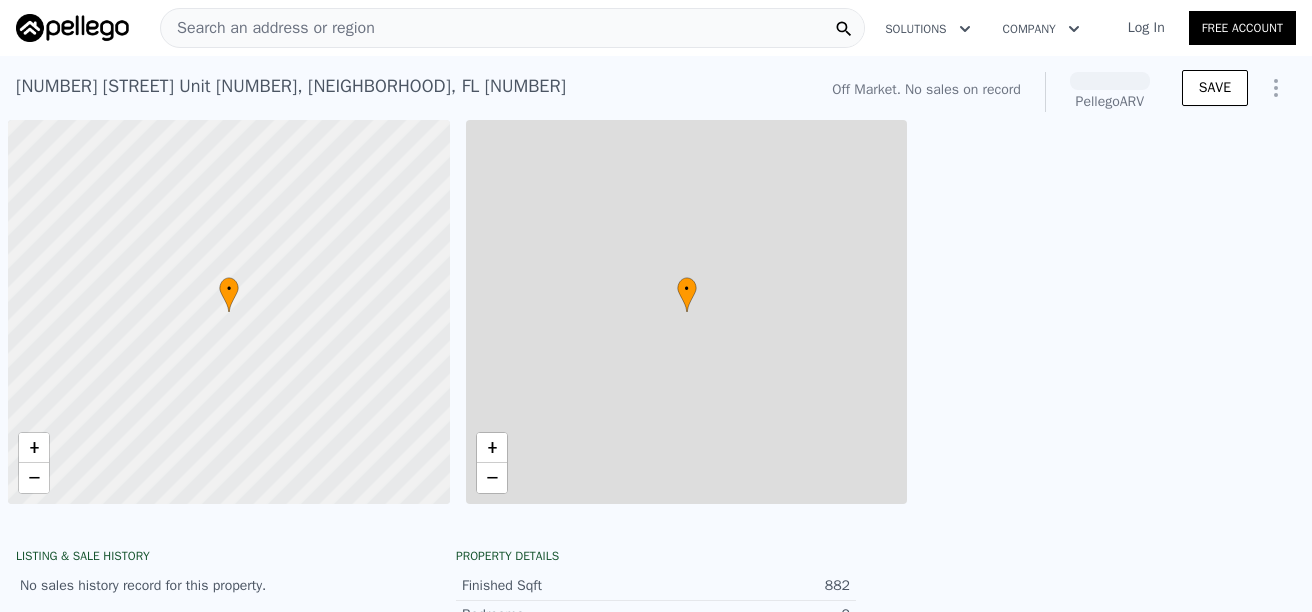 scroll, scrollTop: 0, scrollLeft: 0, axis: both 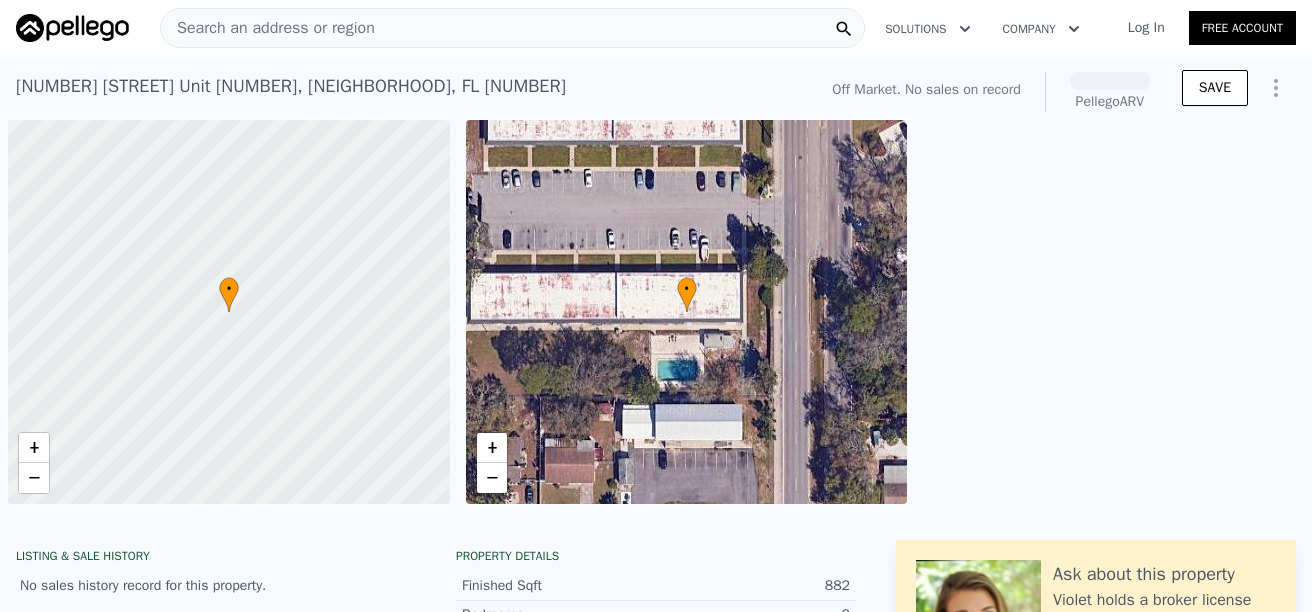 click on "Search an address or region" at bounding box center (512, 28) 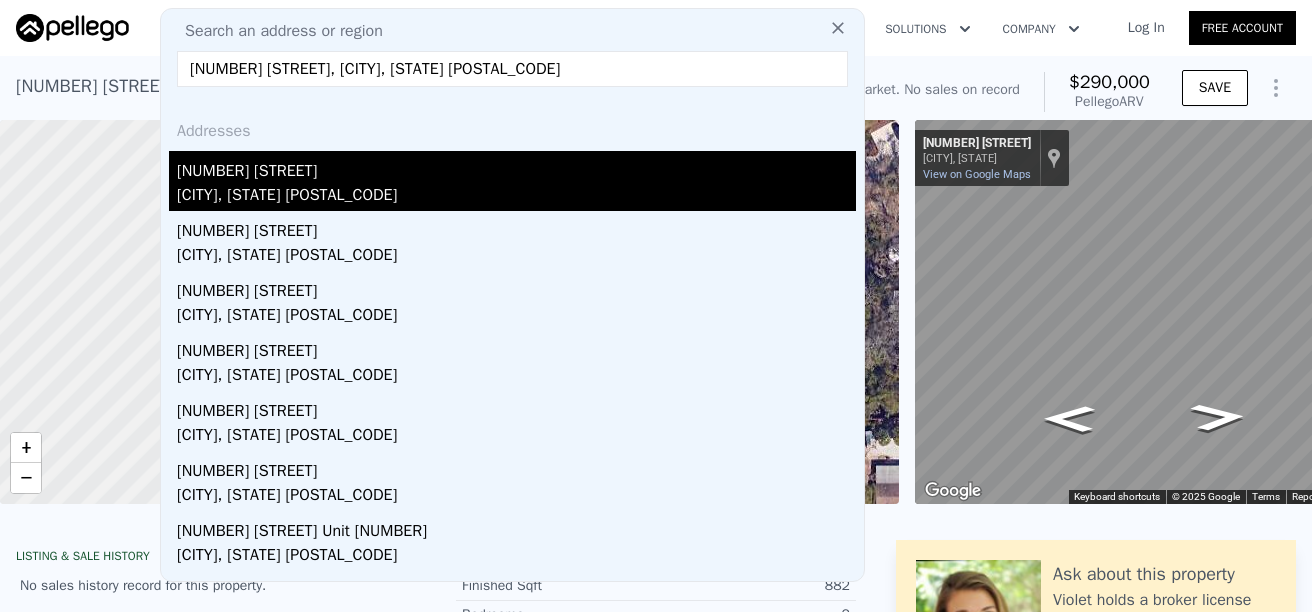 type on "[NUMBER] [STREET], [CITY], [STATE] [POSTAL_CODE]" 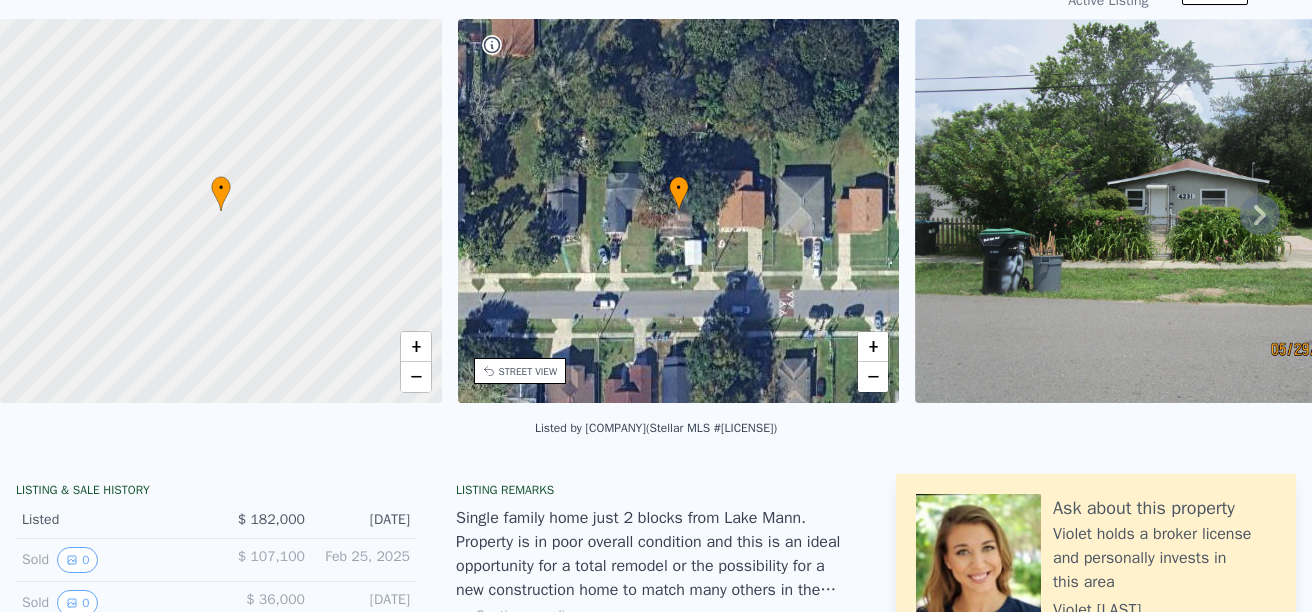 scroll, scrollTop: 7, scrollLeft: 0, axis: vertical 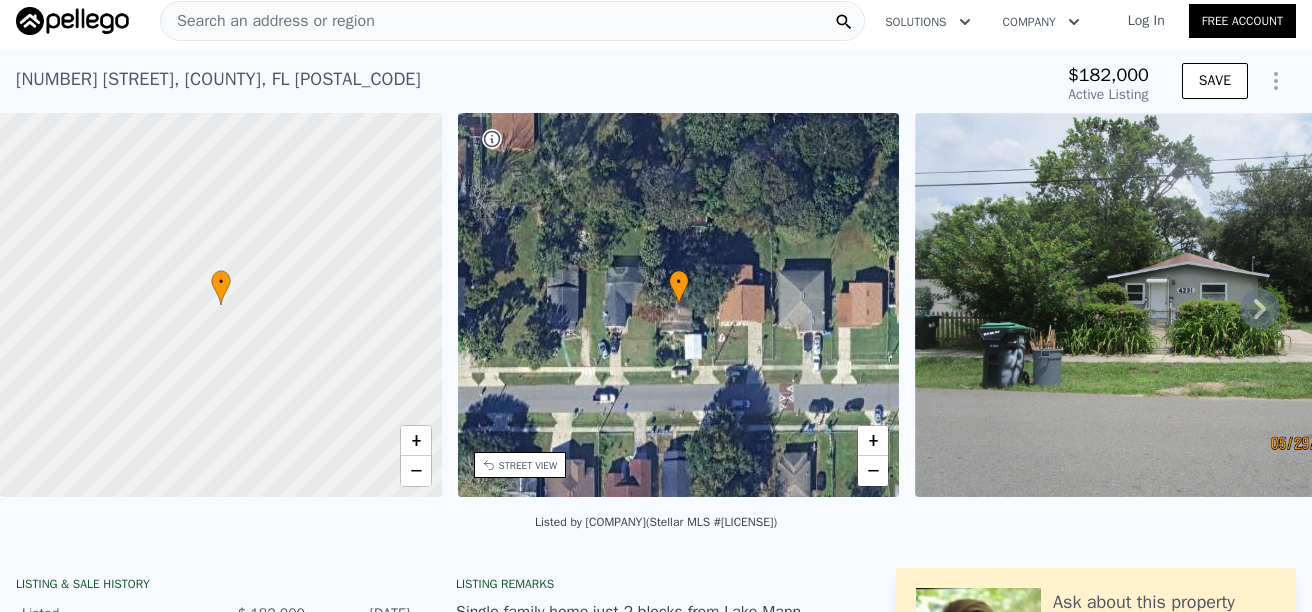 click on "Search an address or region" at bounding box center [268, 21] 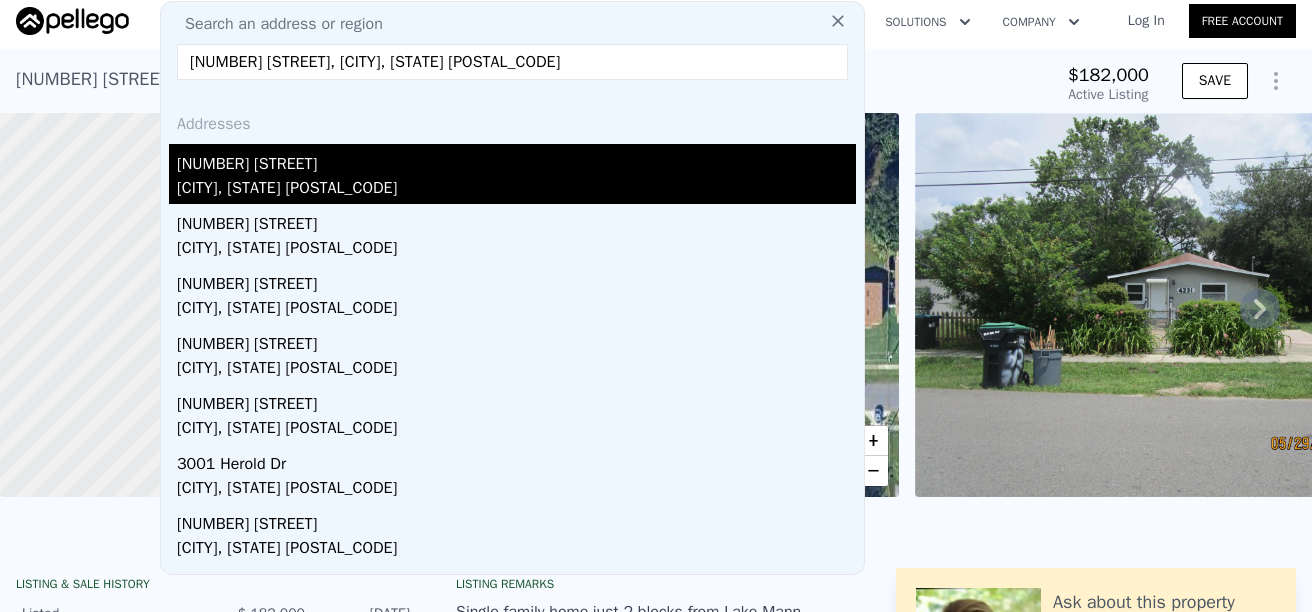 type on "[NUMBER] [STREET], [CITY], [STATE] [POSTAL_CODE]" 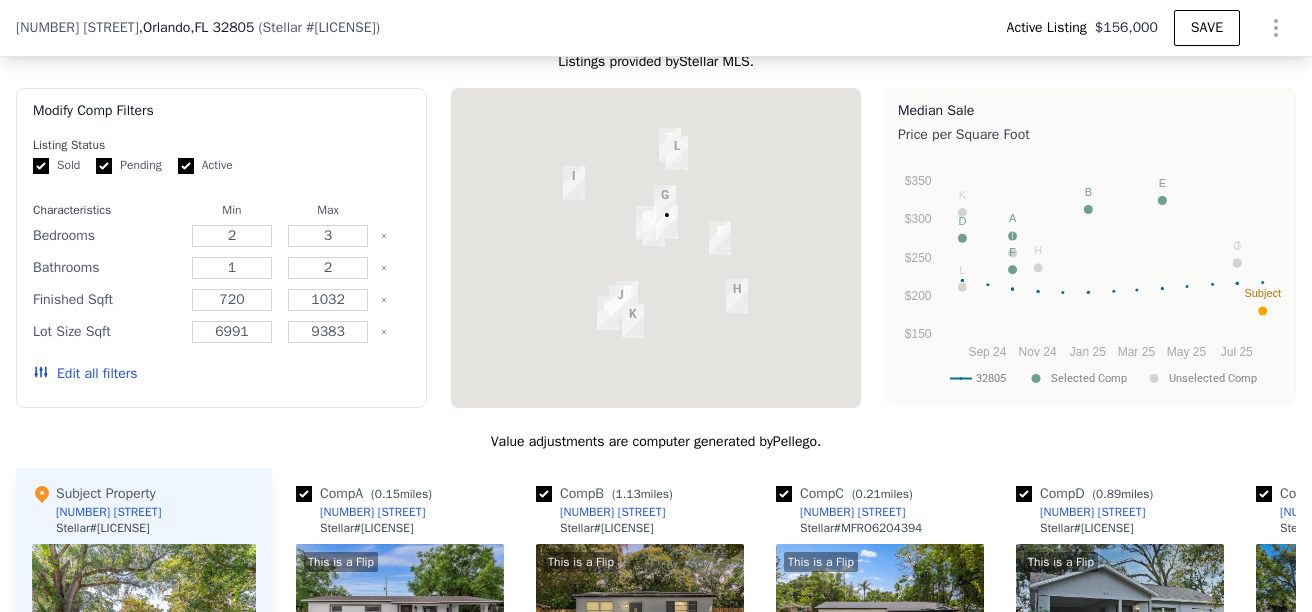 scroll, scrollTop: 1900, scrollLeft: 0, axis: vertical 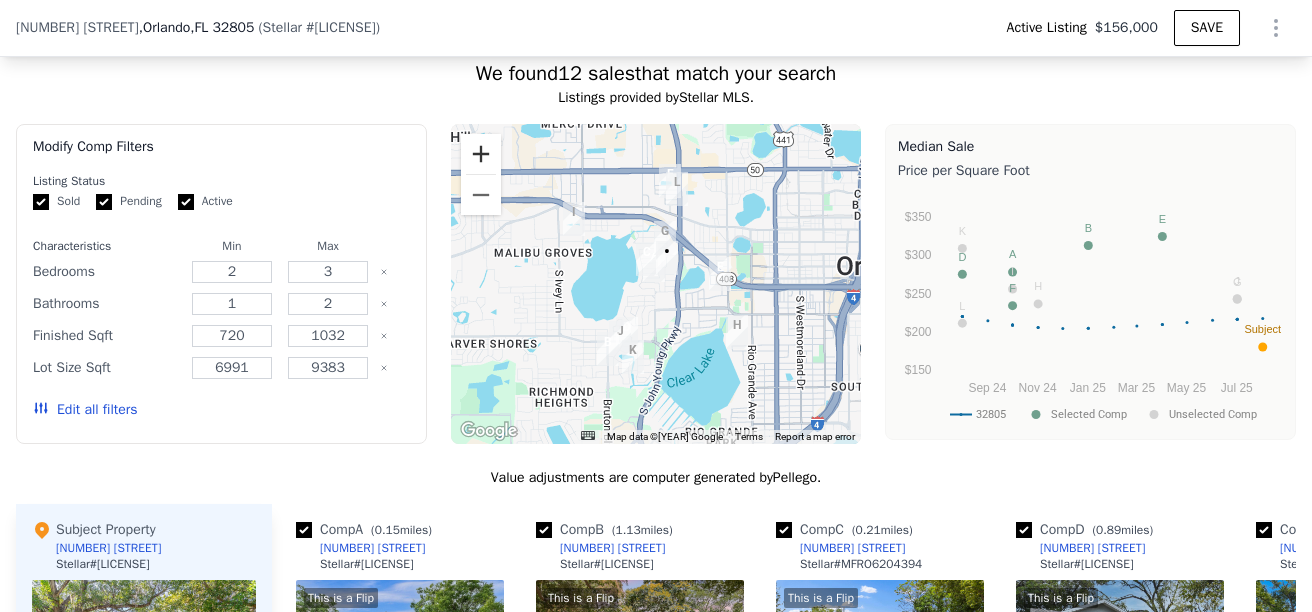 click at bounding box center (481, 154) 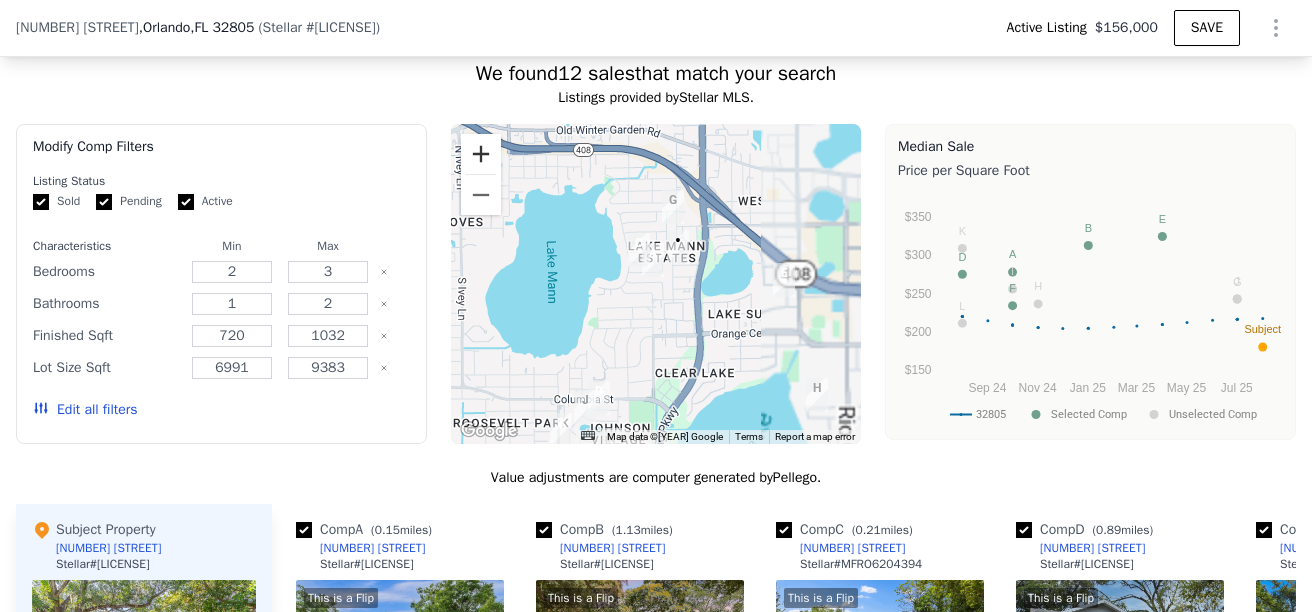 click at bounding box center [481, 154] 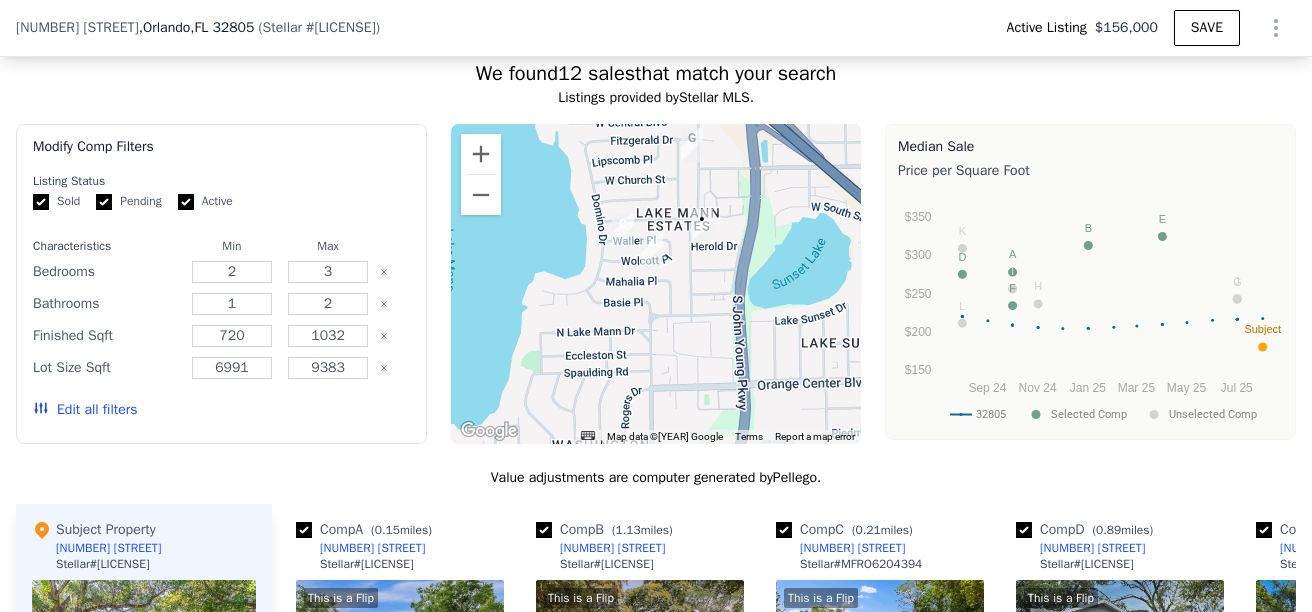 click on "Pending" at bounding box center [104, 202] 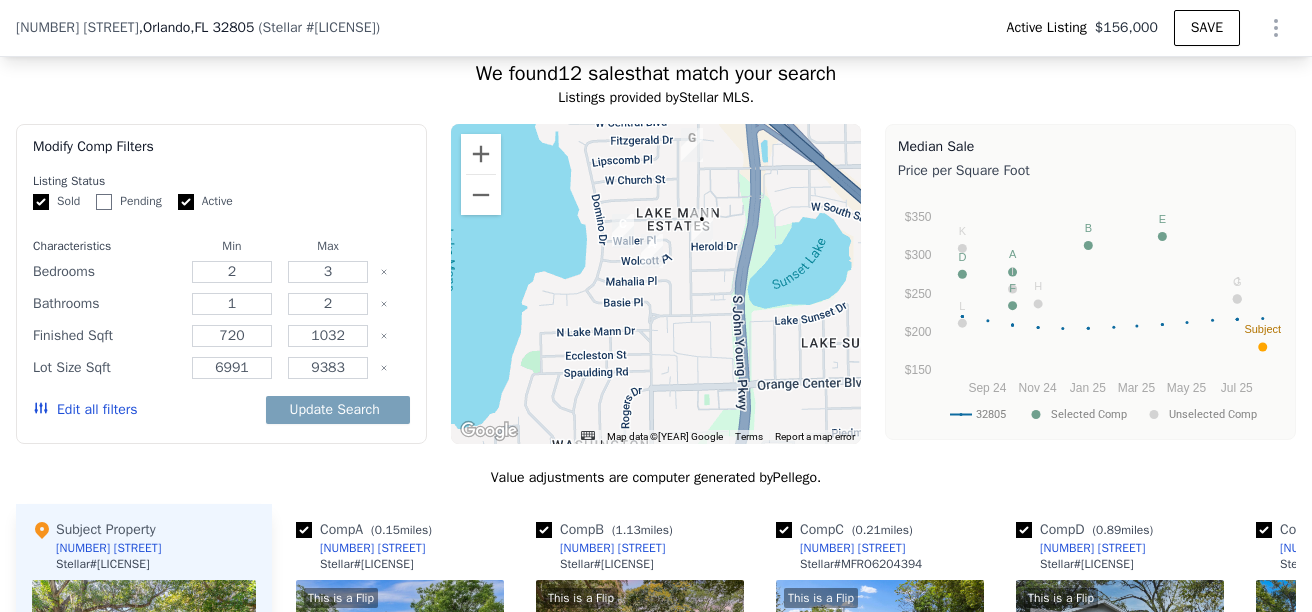 click on "Active" at bounding box center [186, 202] 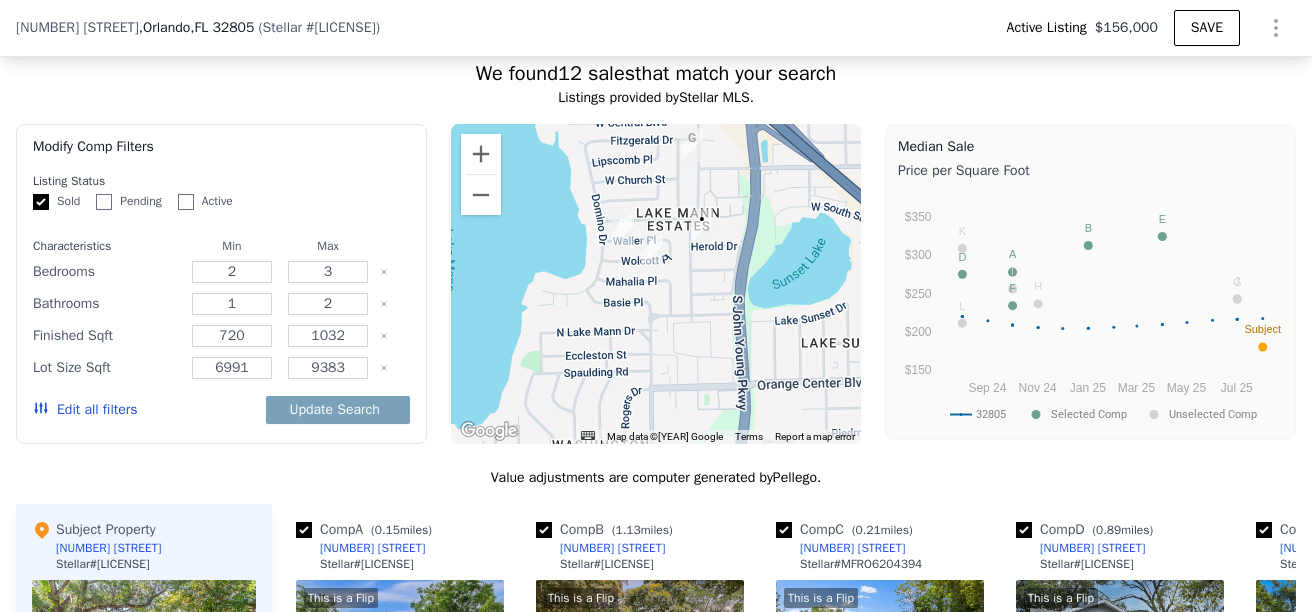 click on "Active" at bounding box center (186, 202) 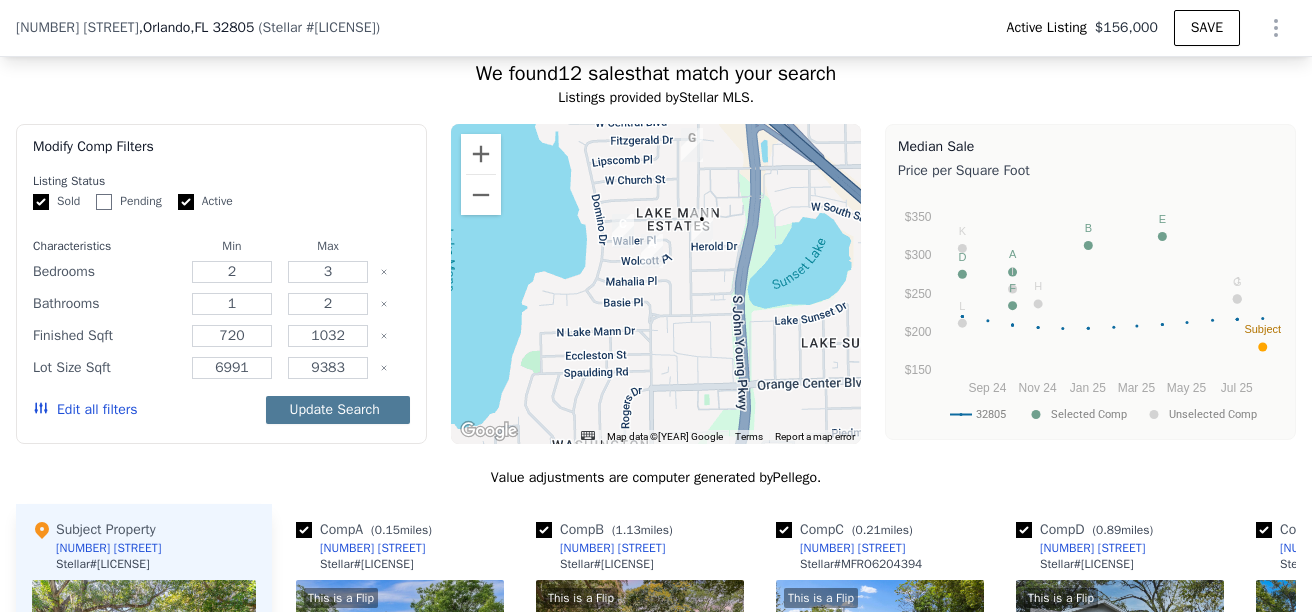 click on "Update Search" at bounding box center [338, 410] 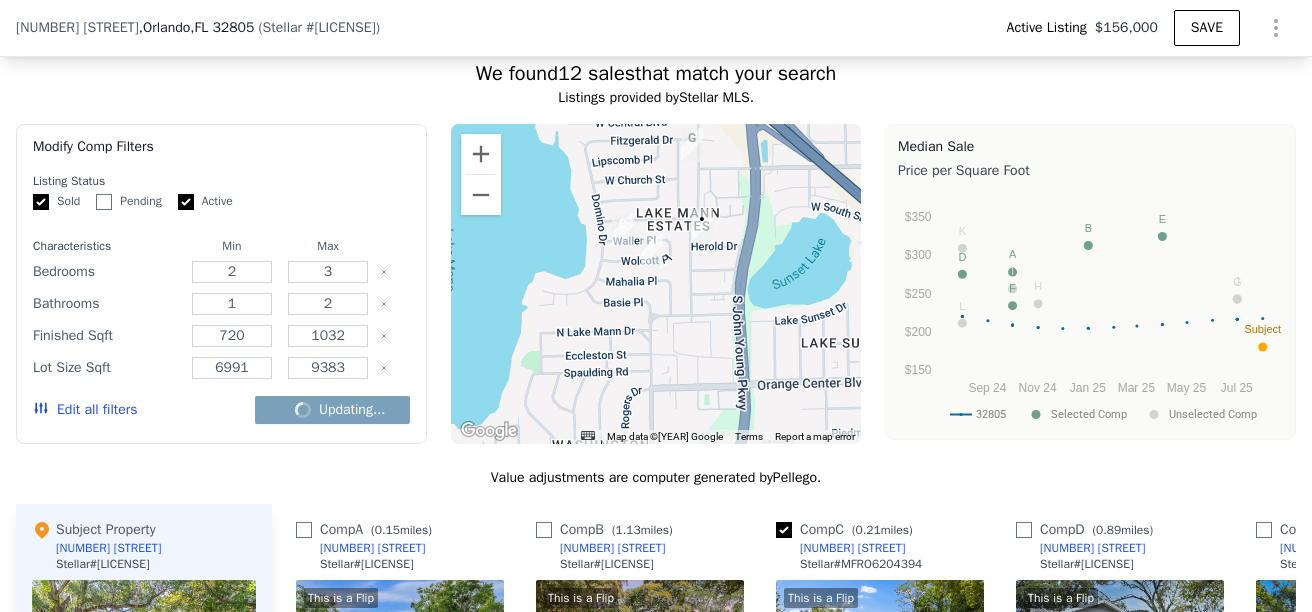 checkbox on "false" 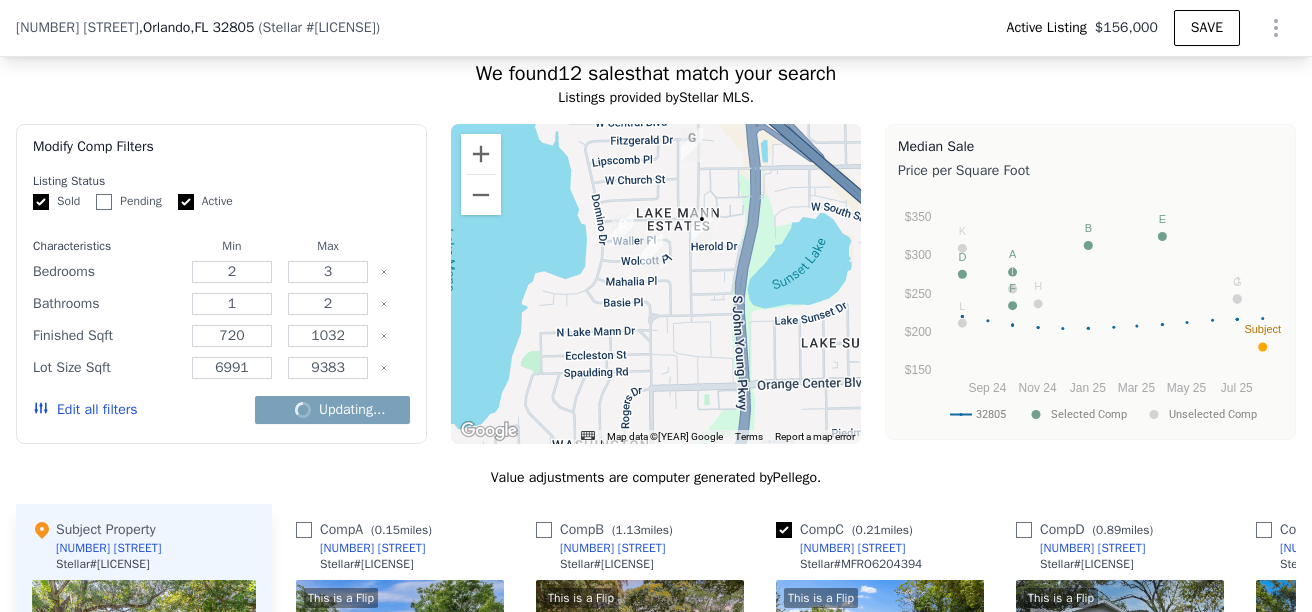 checkbox on "false" 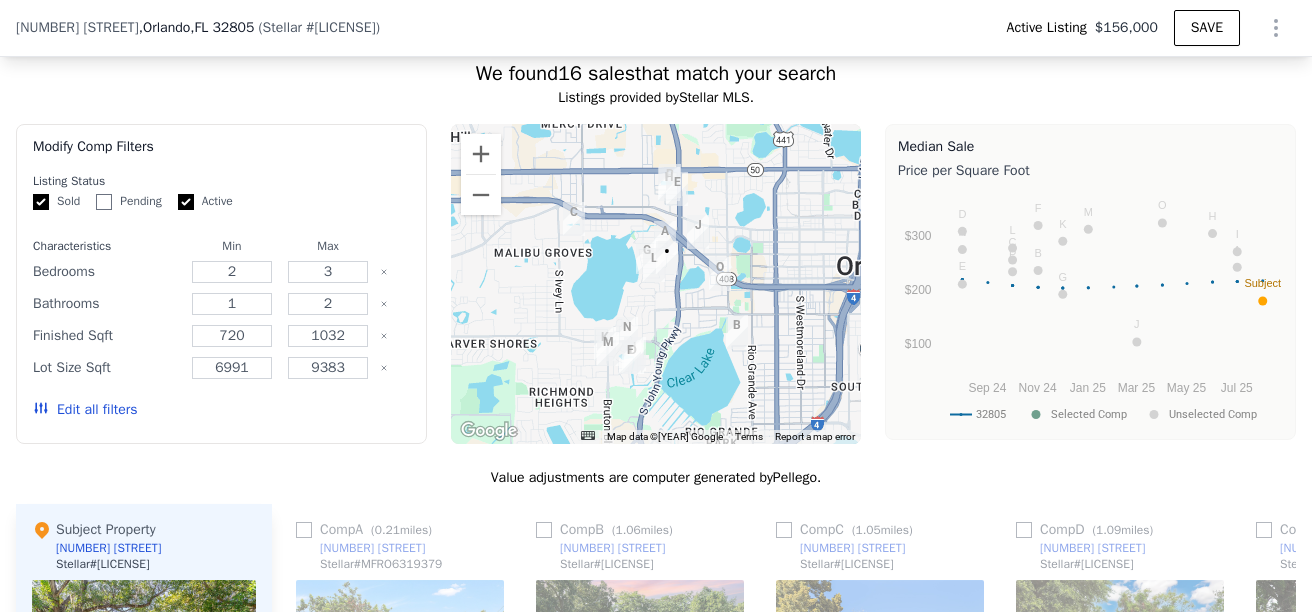 click on "Active" at bounding box center [186, 202] 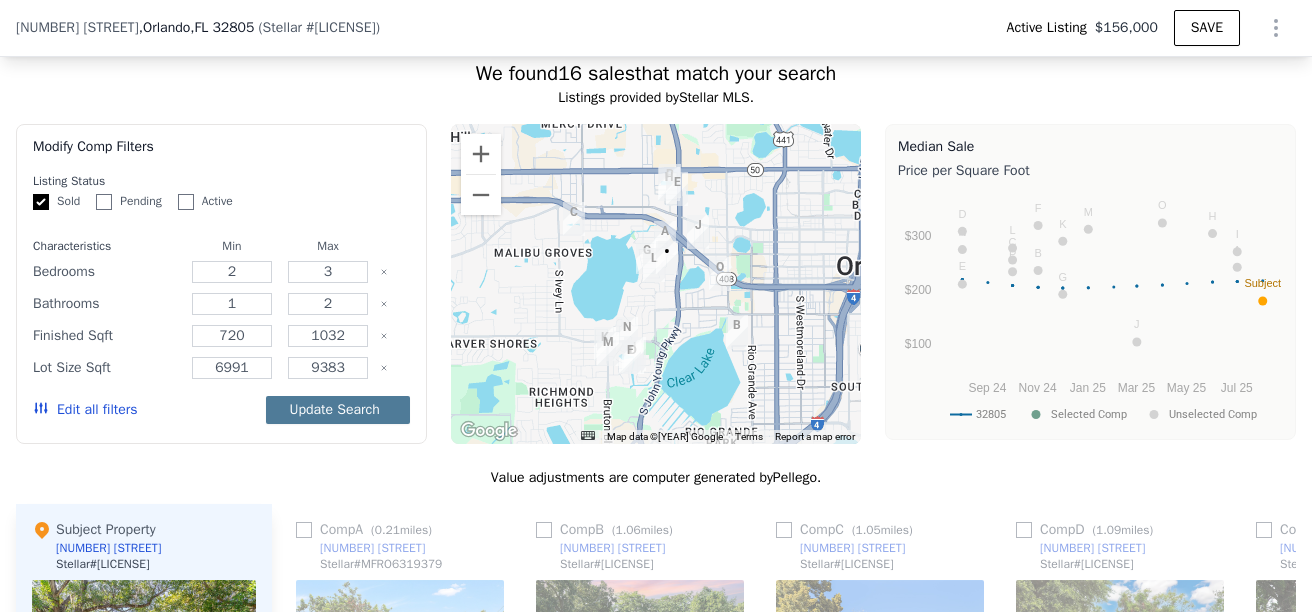 click on "Update Search" at bounding box center (338, 410) 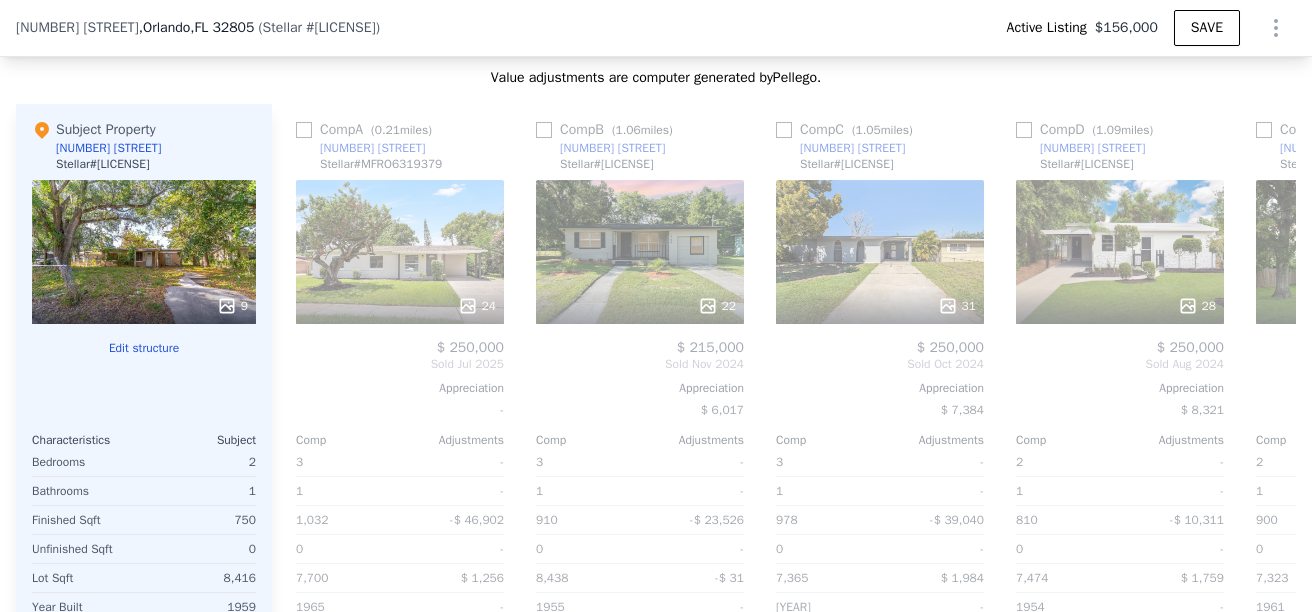 scroll, scrollTop: 2000, scrollLeft: 0, axis: vertical 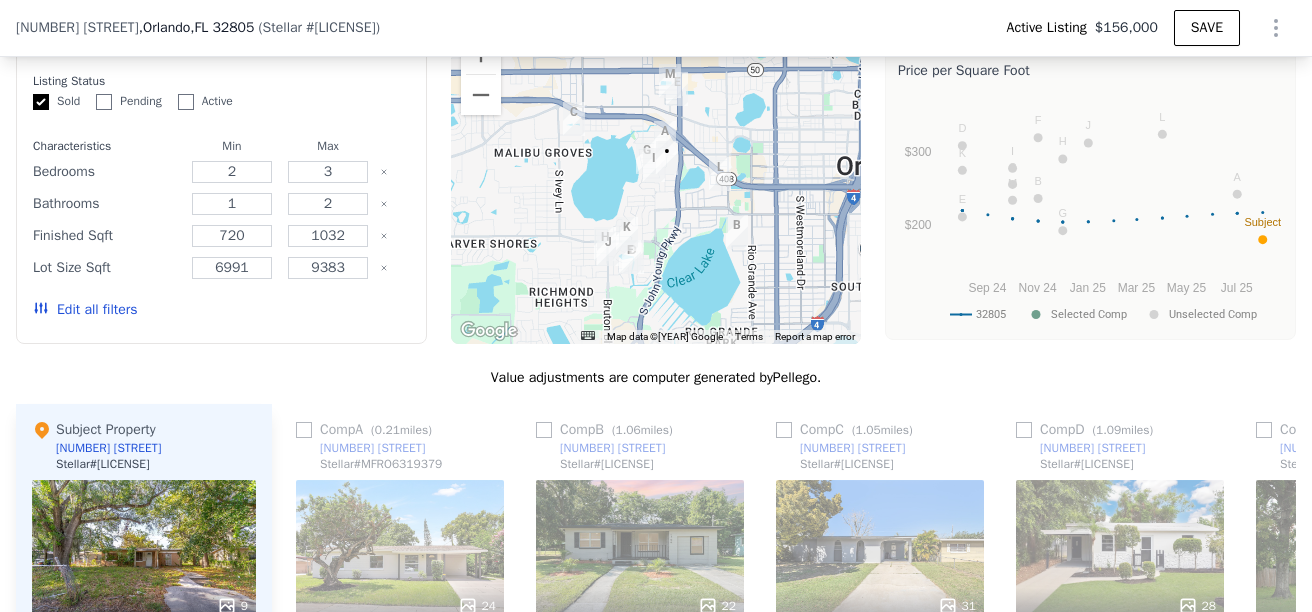 click on "Pending" at bounding box center (104, 102) 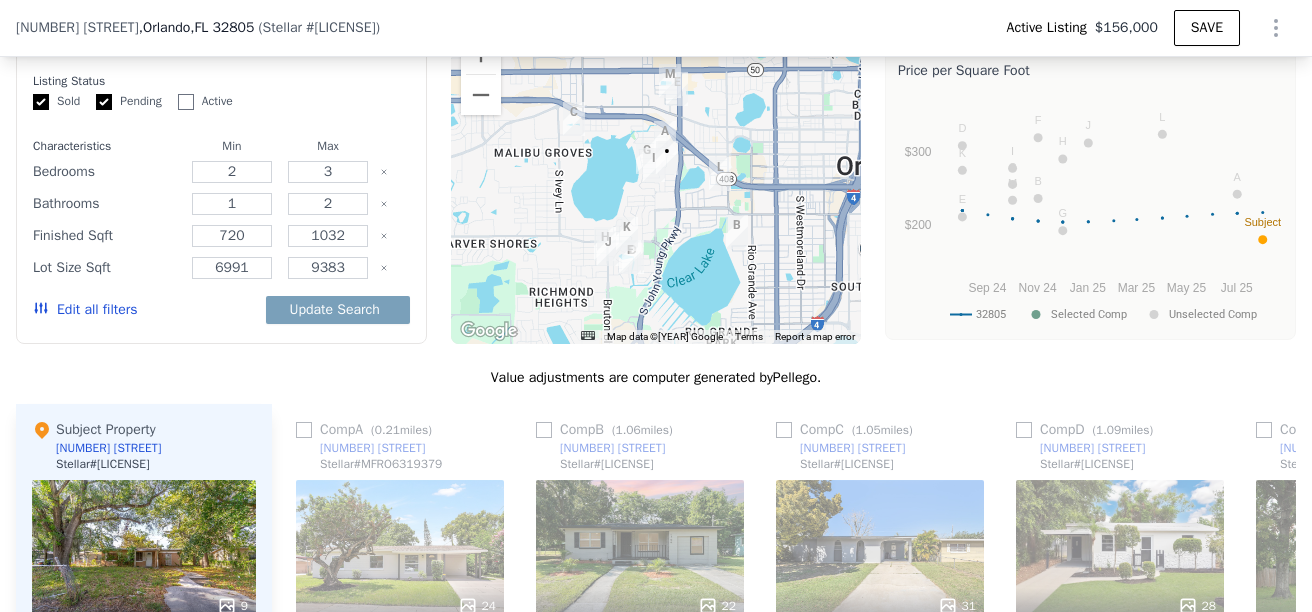 click on "Sold Pending Active" at bounding box center (221, 101) 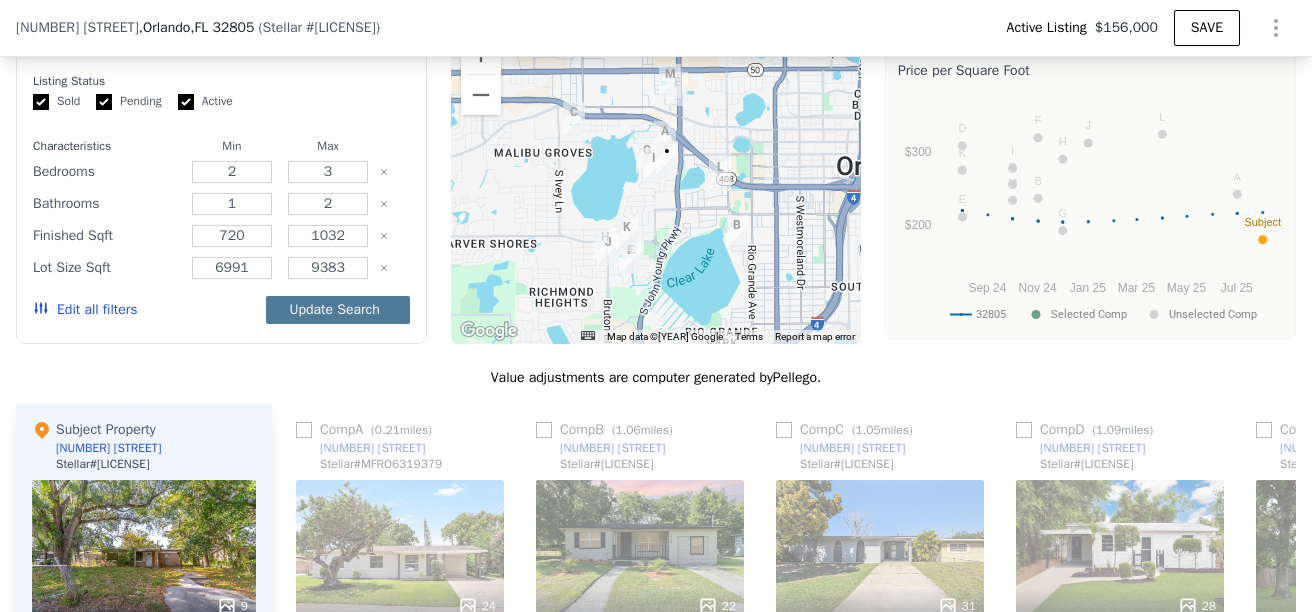 click on "Update Search" at bounding box center (338, 310) 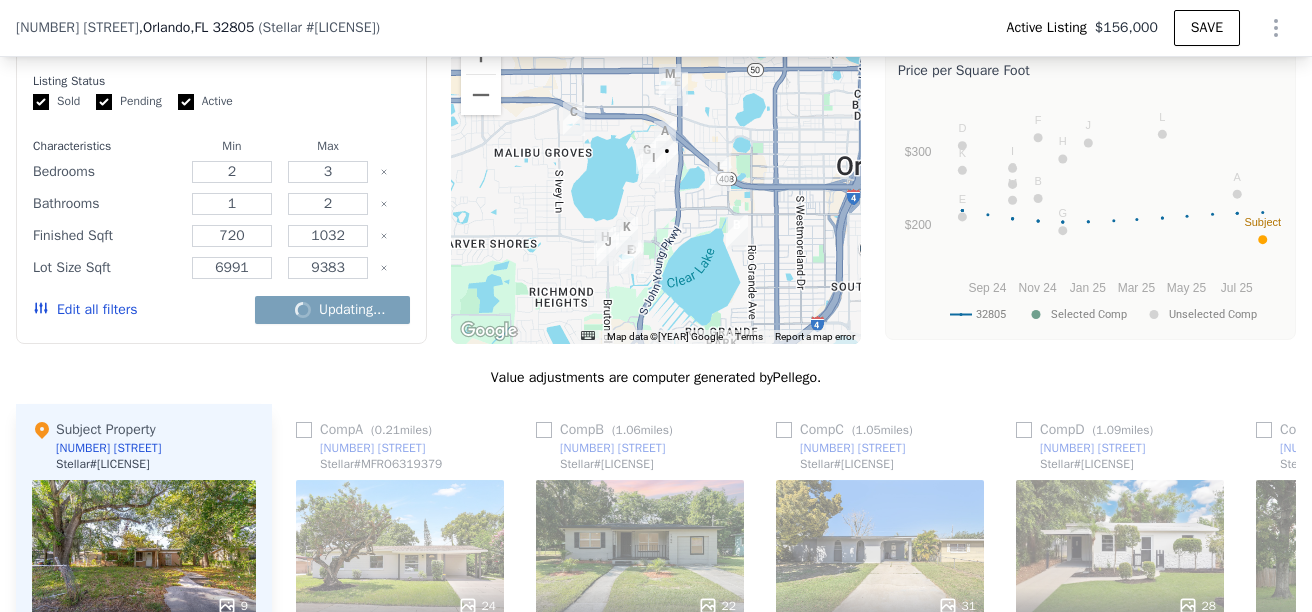 scroll, scrollTop: 1900, scrollLeft: 0, axis: vertical 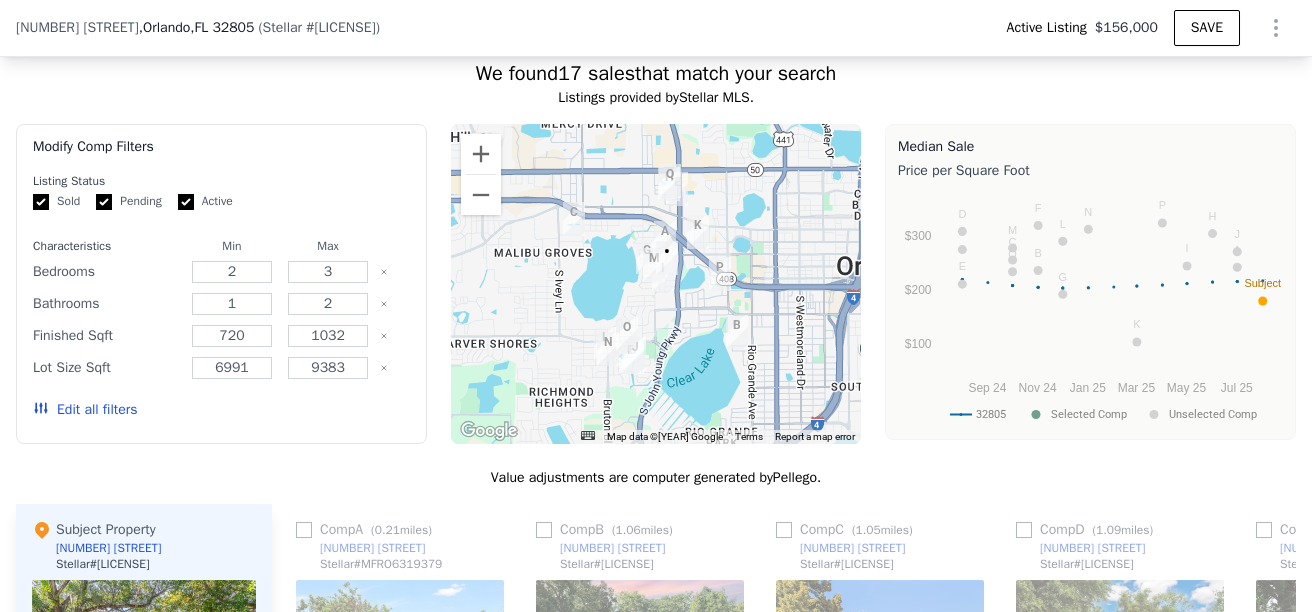 type on "5" 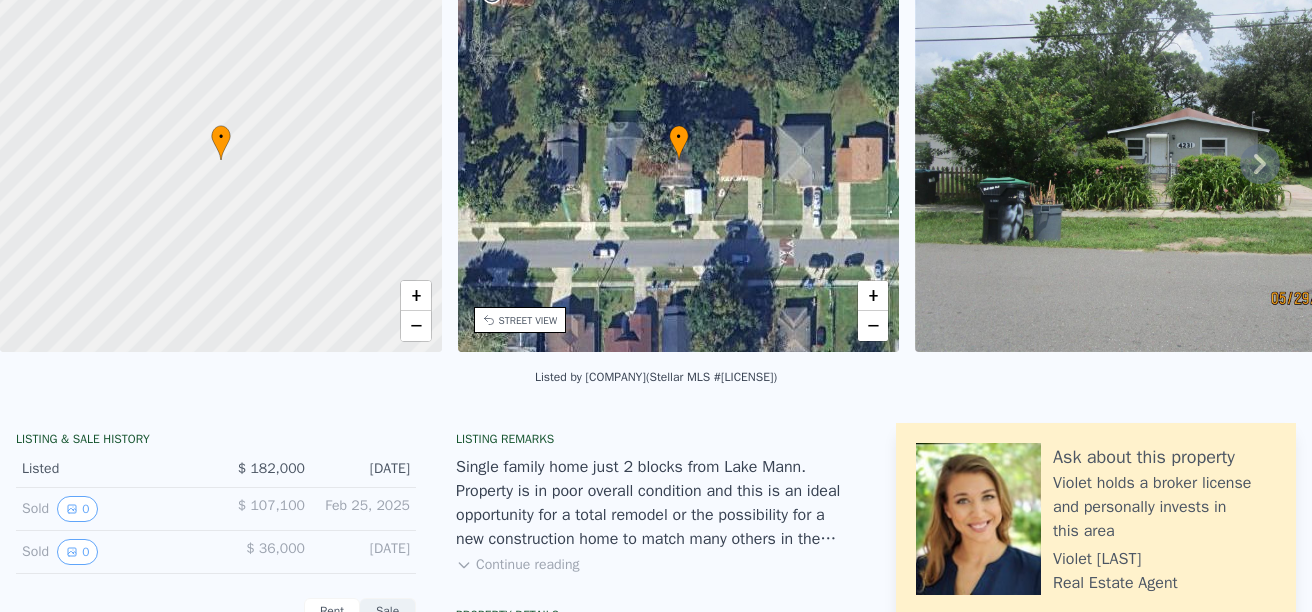 scroll, scrollTop: 0, scrollLeft: 0, axis: both 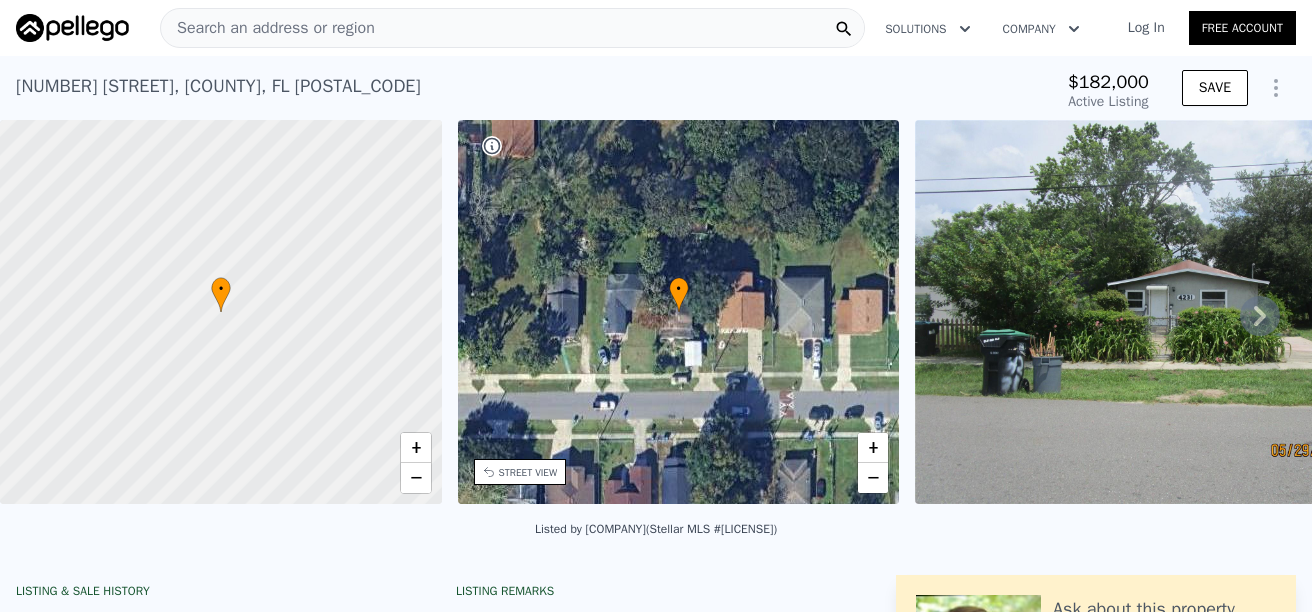 click on "Search an address or region" at bounding box center (268, 28) 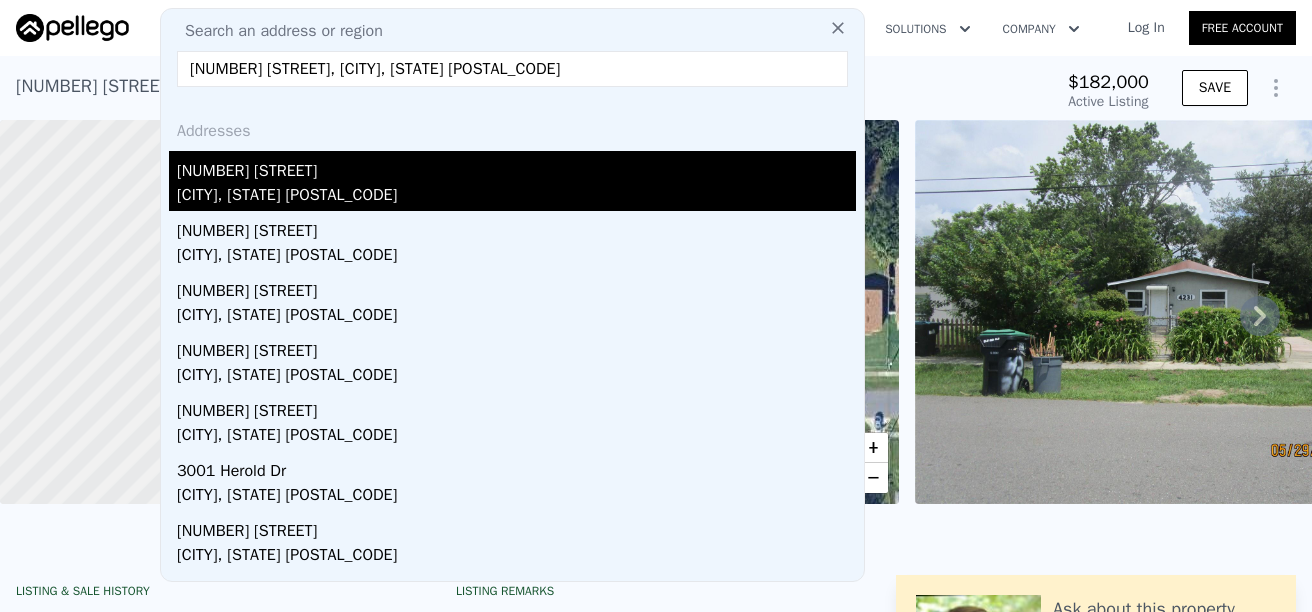 type on "[NUMBER] [STREET], [CITY], [STATE] [POSTAL_CODE]" 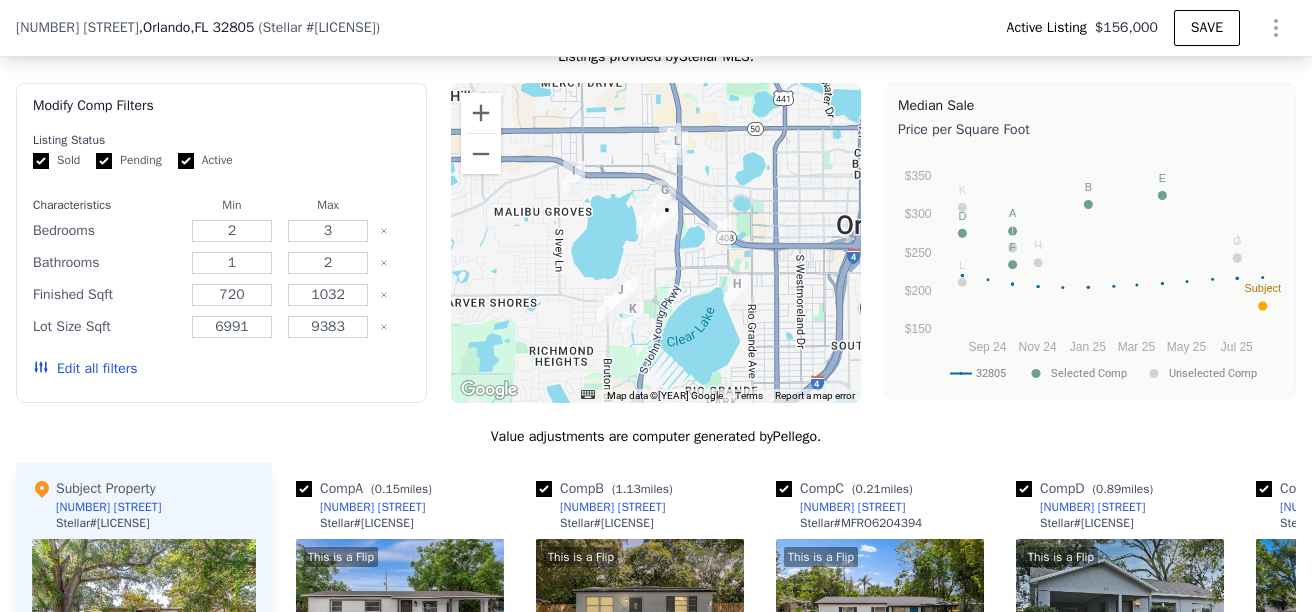 scroll, scrollTop: 1893, scrollLeft: 0, axis: vertical 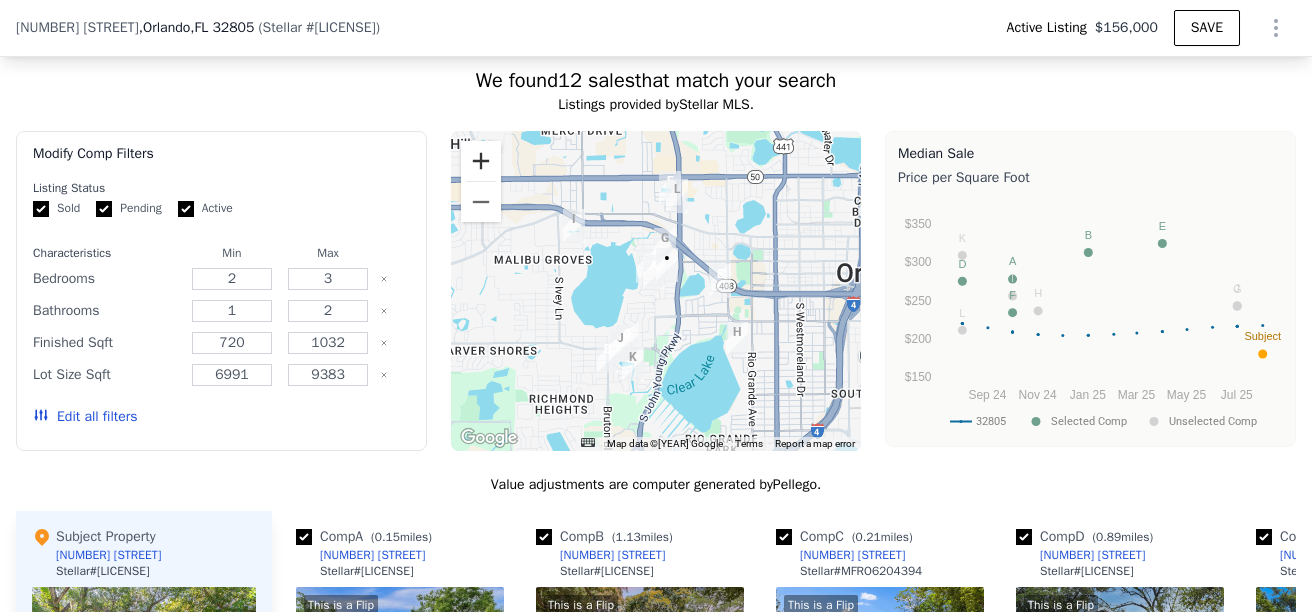 click at bounding box center (481, 161) 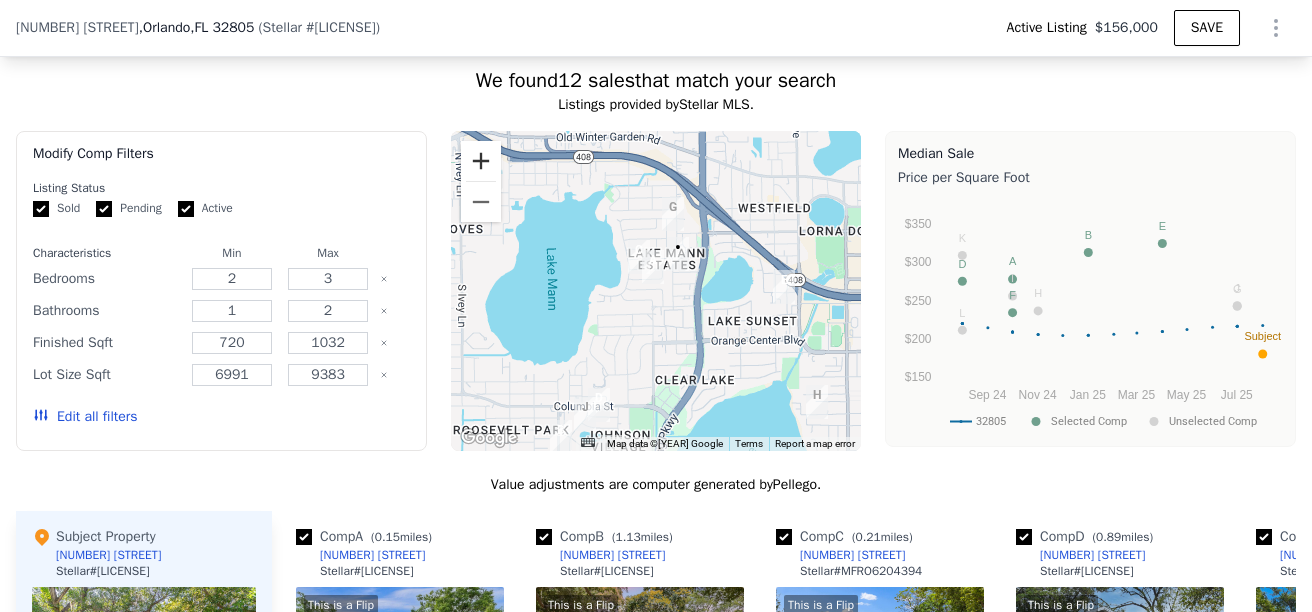 click at bounding box center (481, 161) 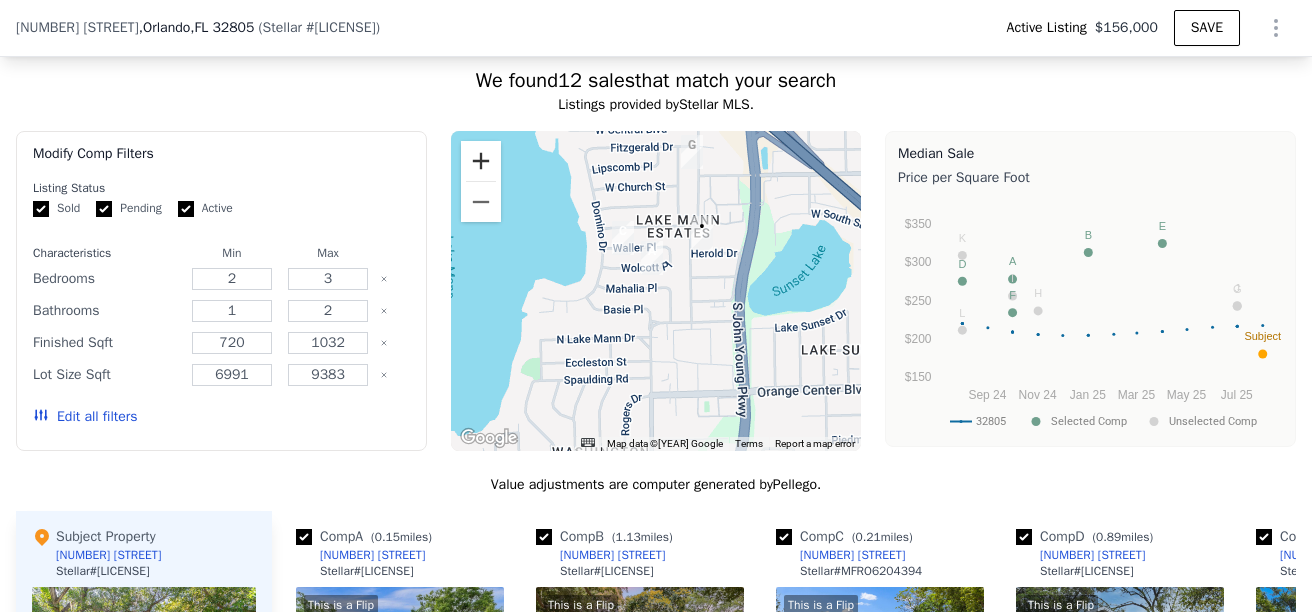 click at bounding box center (481, 161) 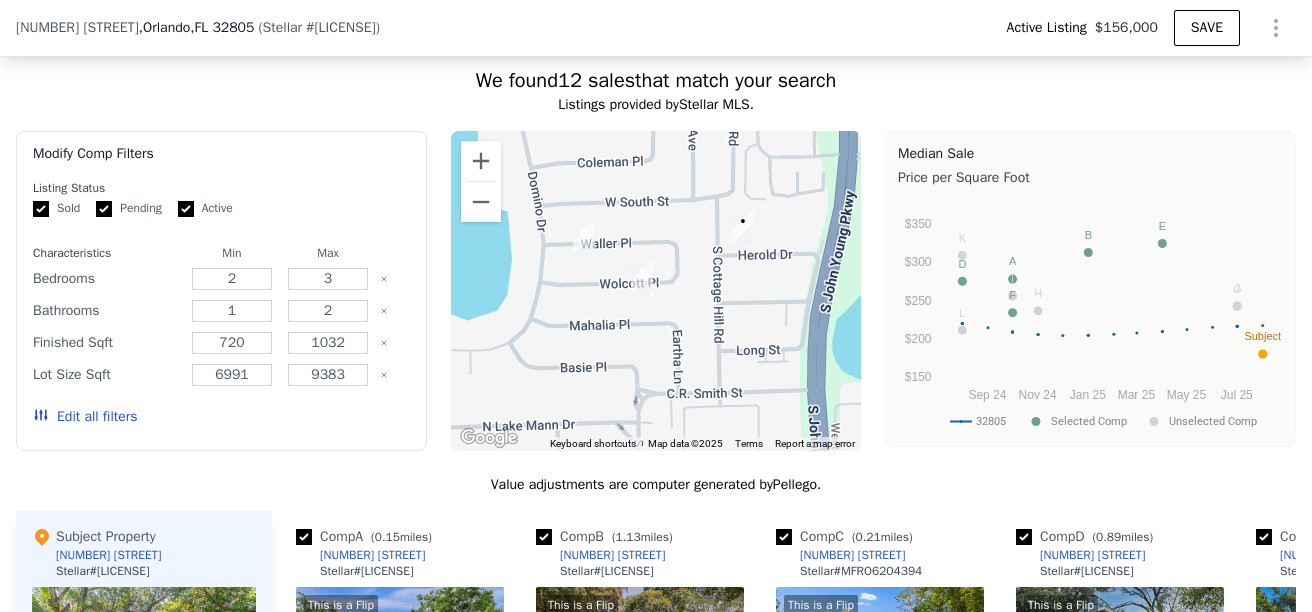 click at bounding box center (656, 291) 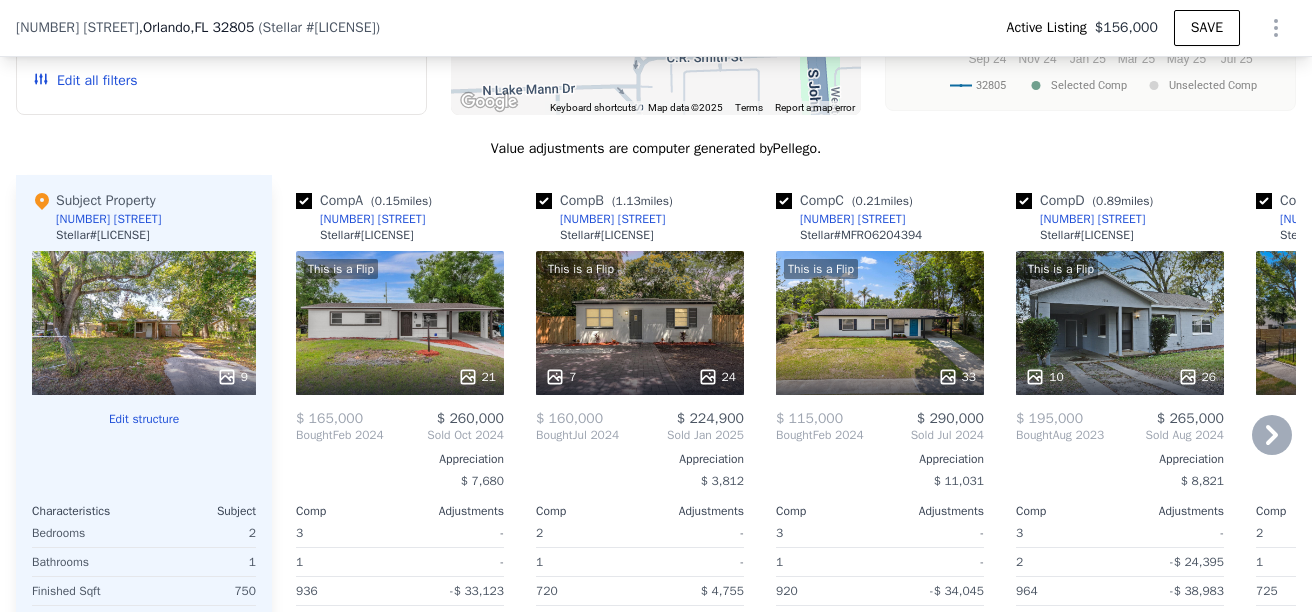 scroll, scrollTop: 1993, scrollLeft: 0, axis: vertical 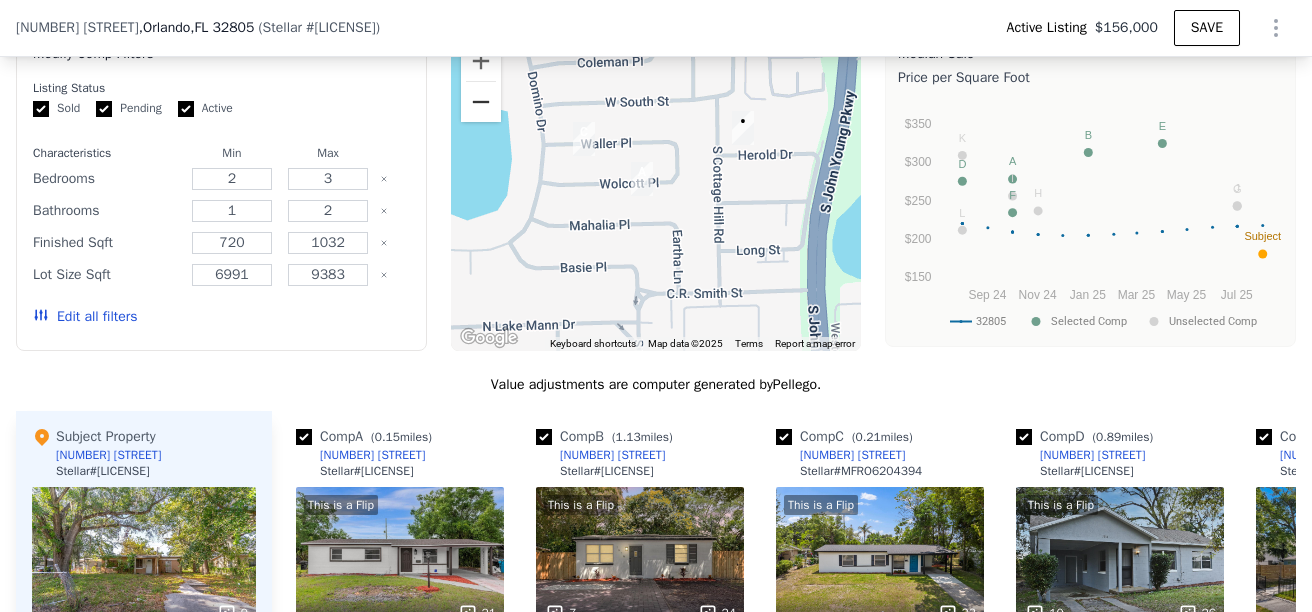 click at bounding box center (481, 102) 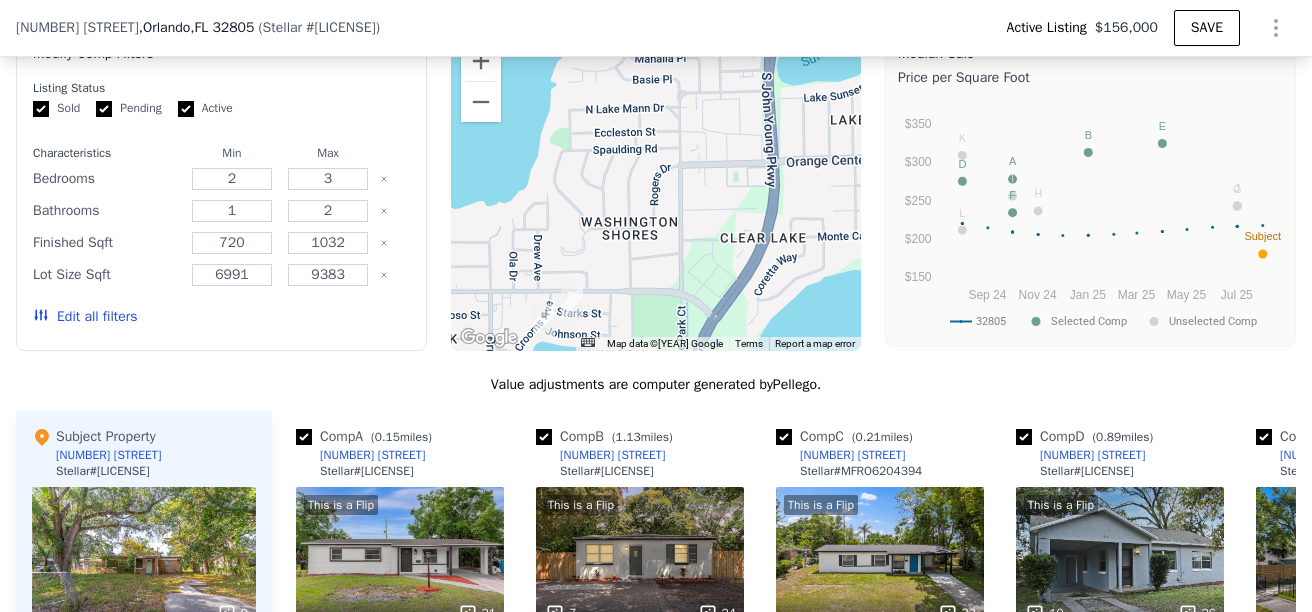 drag, startPoint x: 708, startPoint y: 266, endPoint x: 702, endPoint y: 112, distance: 154.11684 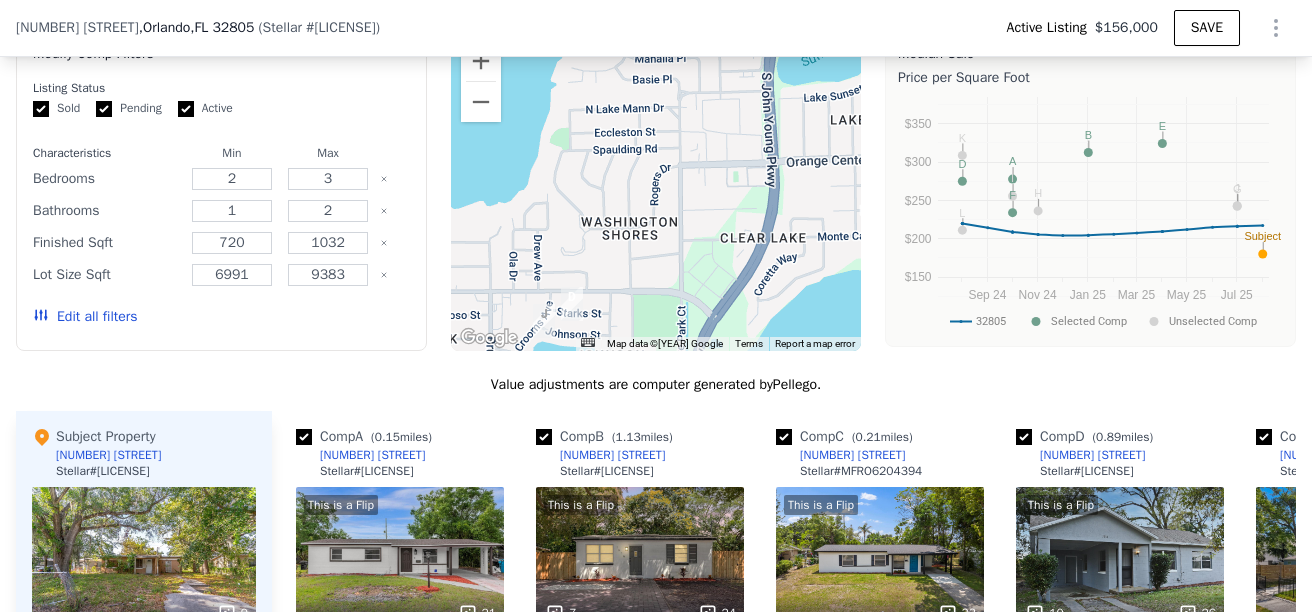 click at bounding box center [656, 191] 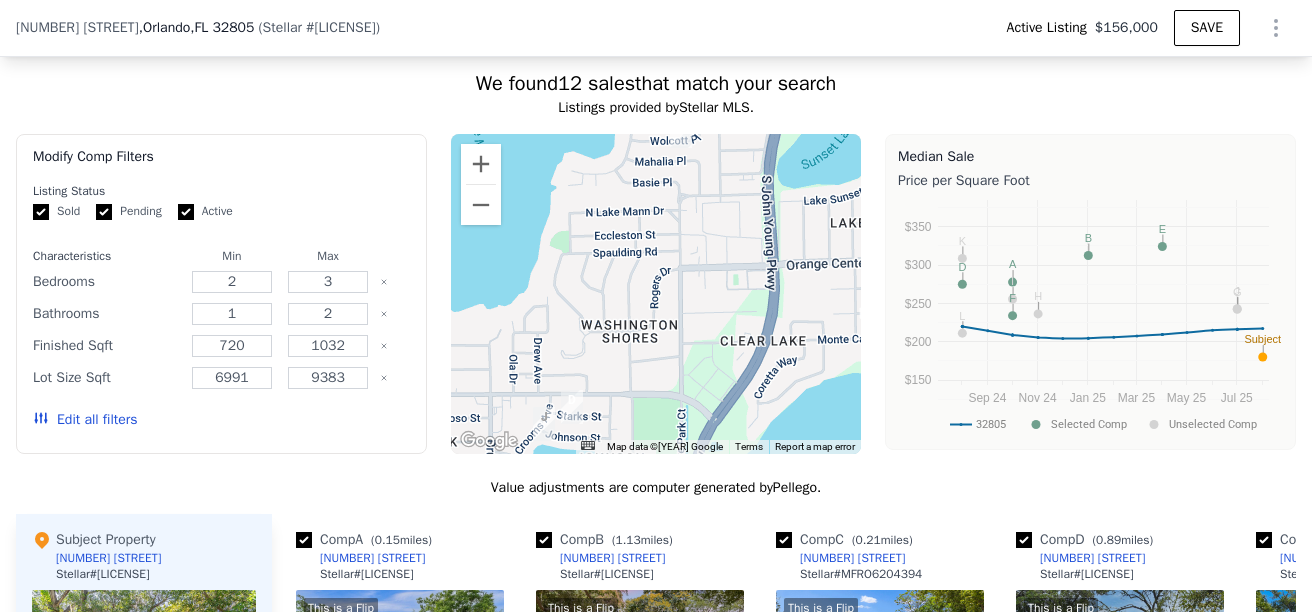 scroll, scrollTop: 1793, scrollLeft: 0, axis: vertical 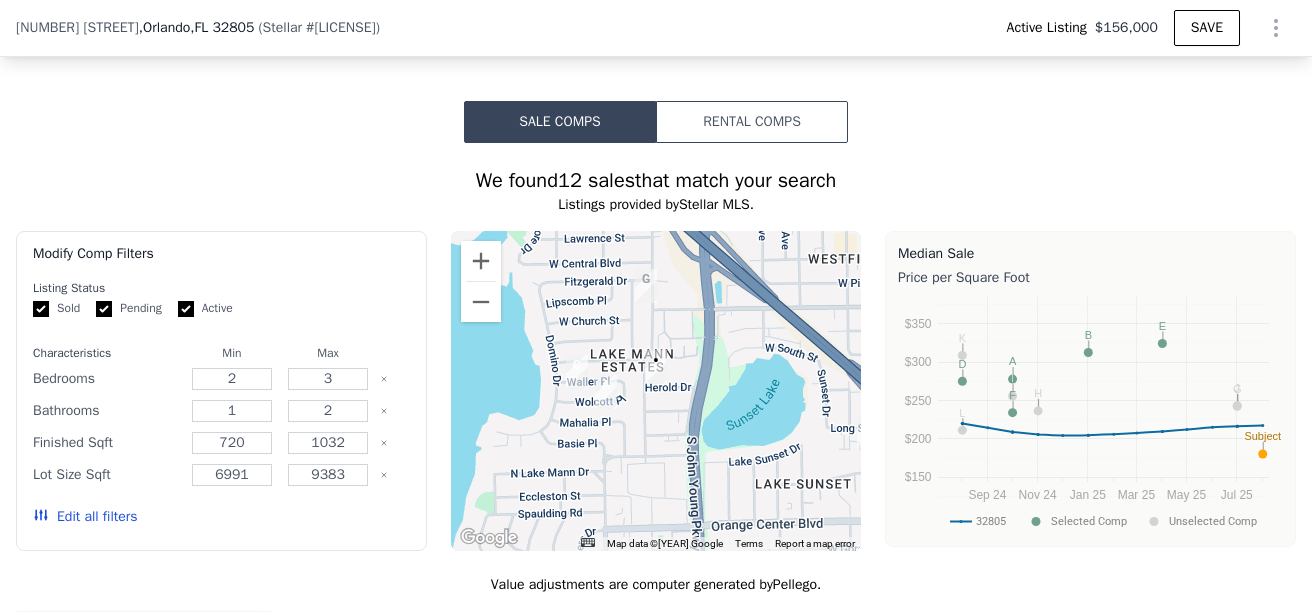 drag, startPoint x: 676, startPoint y: 309, endPoint x: 561, endPoint y: 380, distance: 135.15176 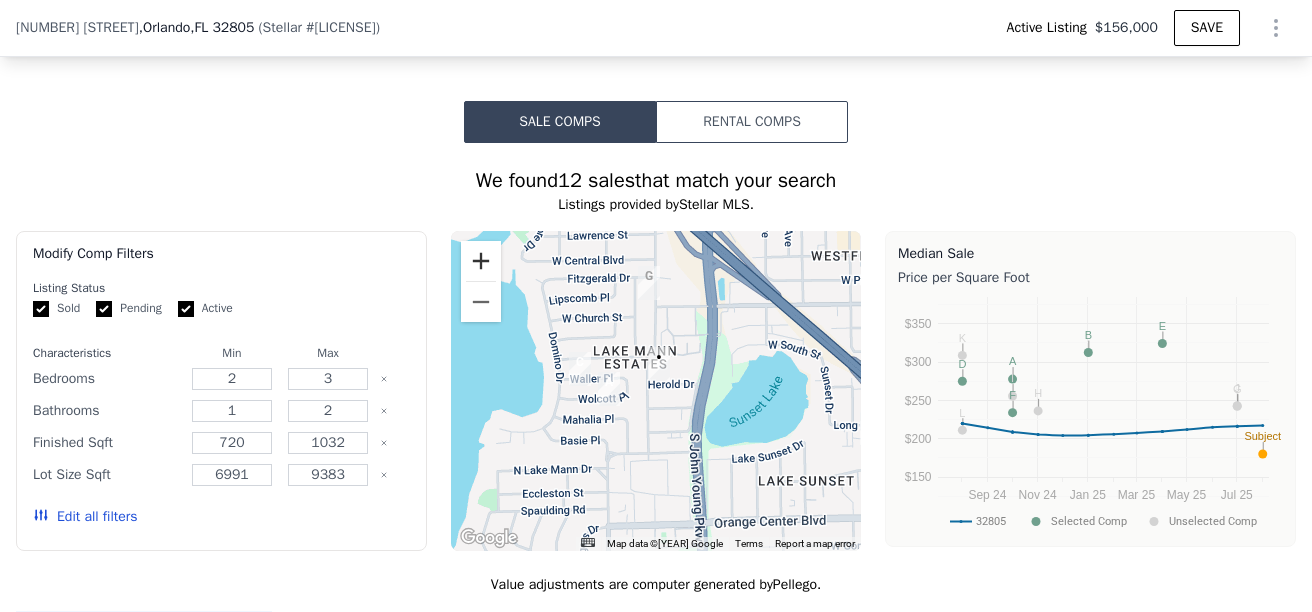 click at bounding box center [481, 261] 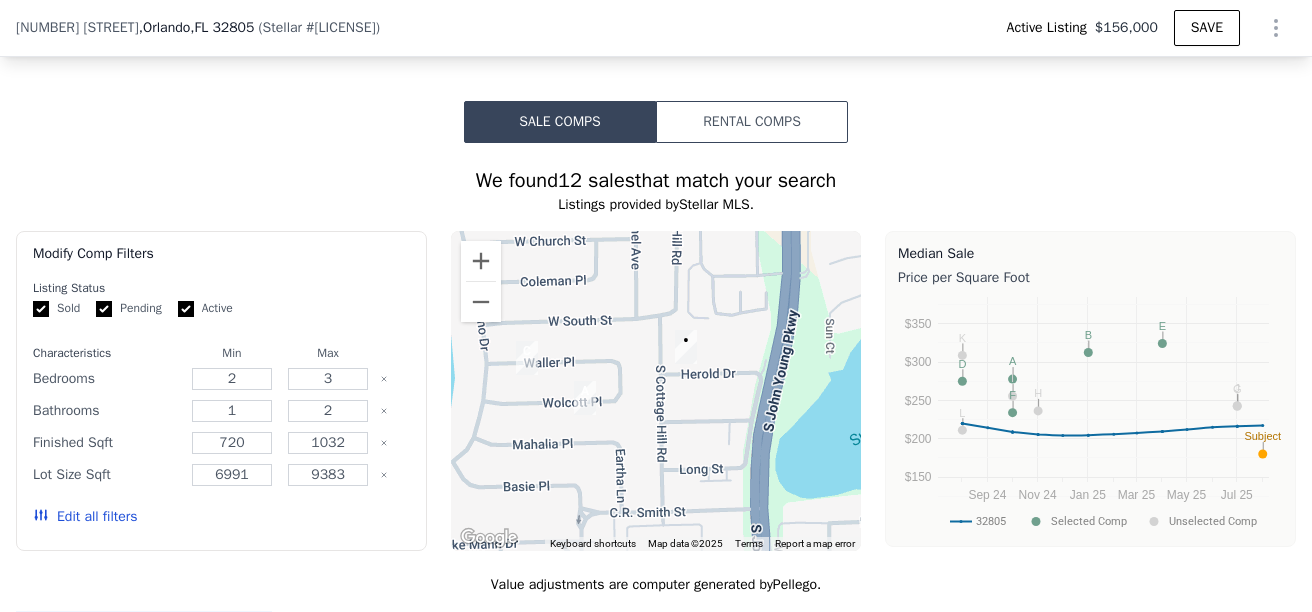drag, startPoint x: 656, startPoint y: 458, endPoint x: 681, endPoint y: 455, distance: 25.179358 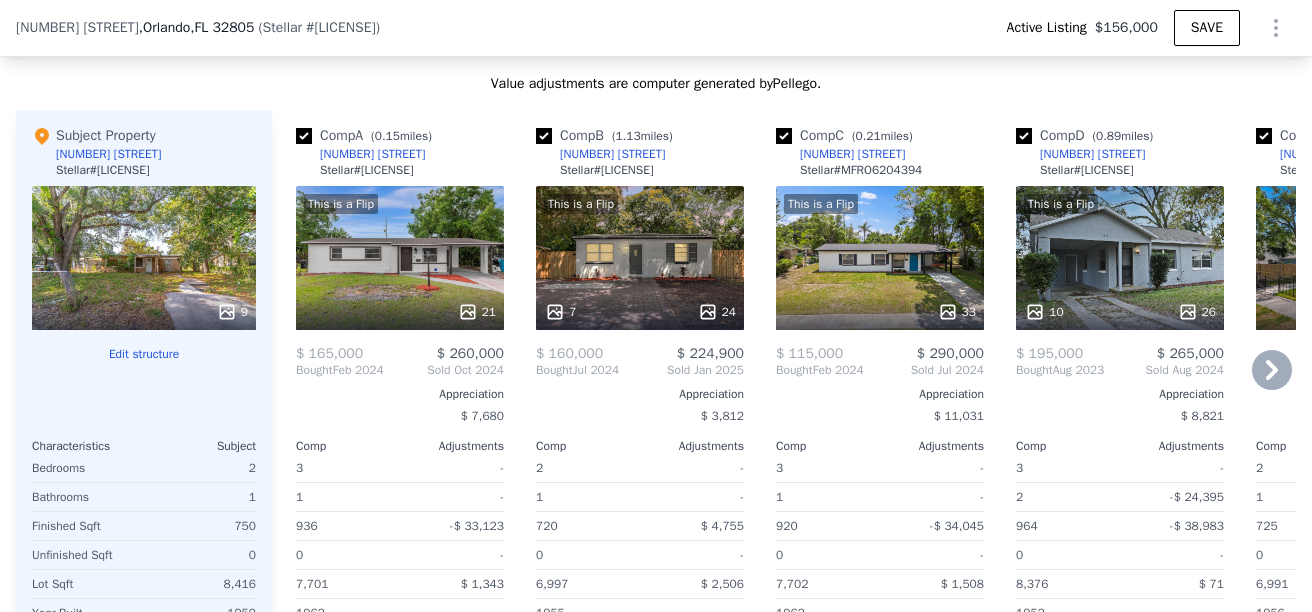 scroll, scrollTop: 2293, scrollLeft: 0, axis: vertical 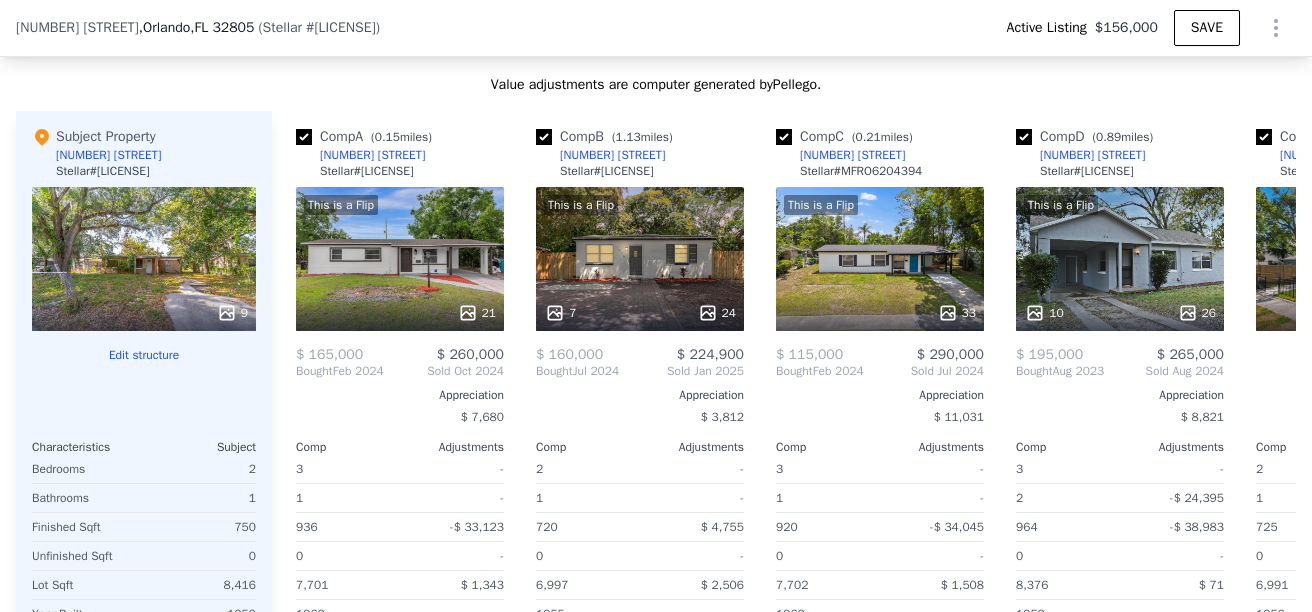 click on "9" at bounding box center [144, 259] 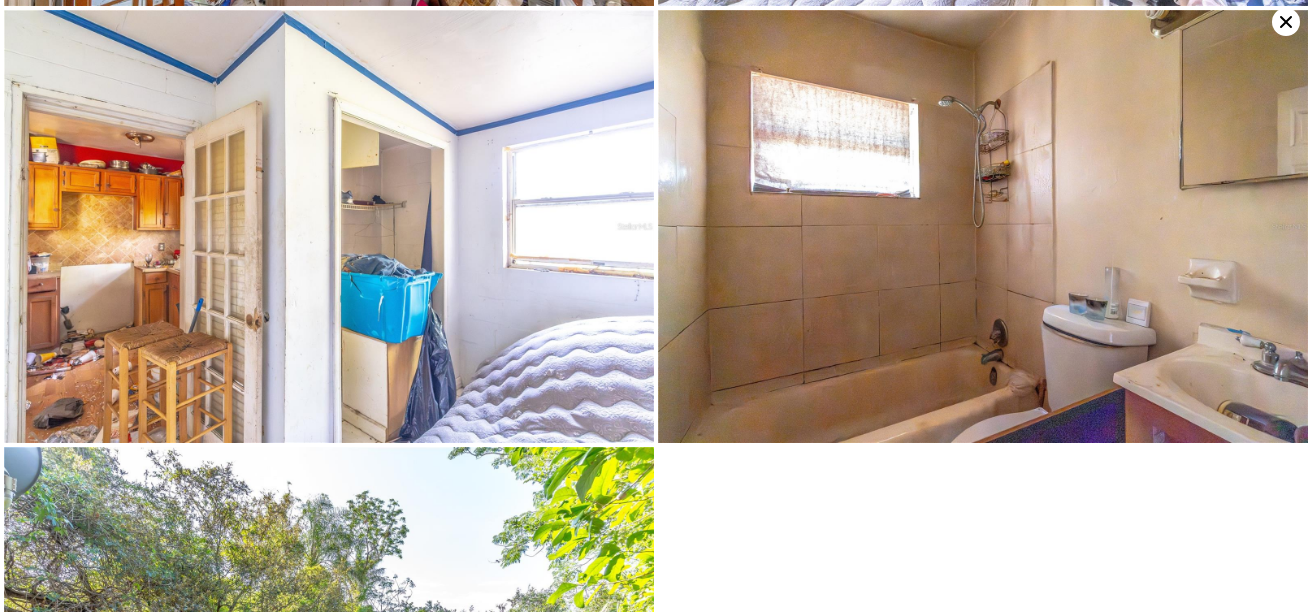 scroll, scrollTop: 1296, scrollLeft: 0, axis: vertical 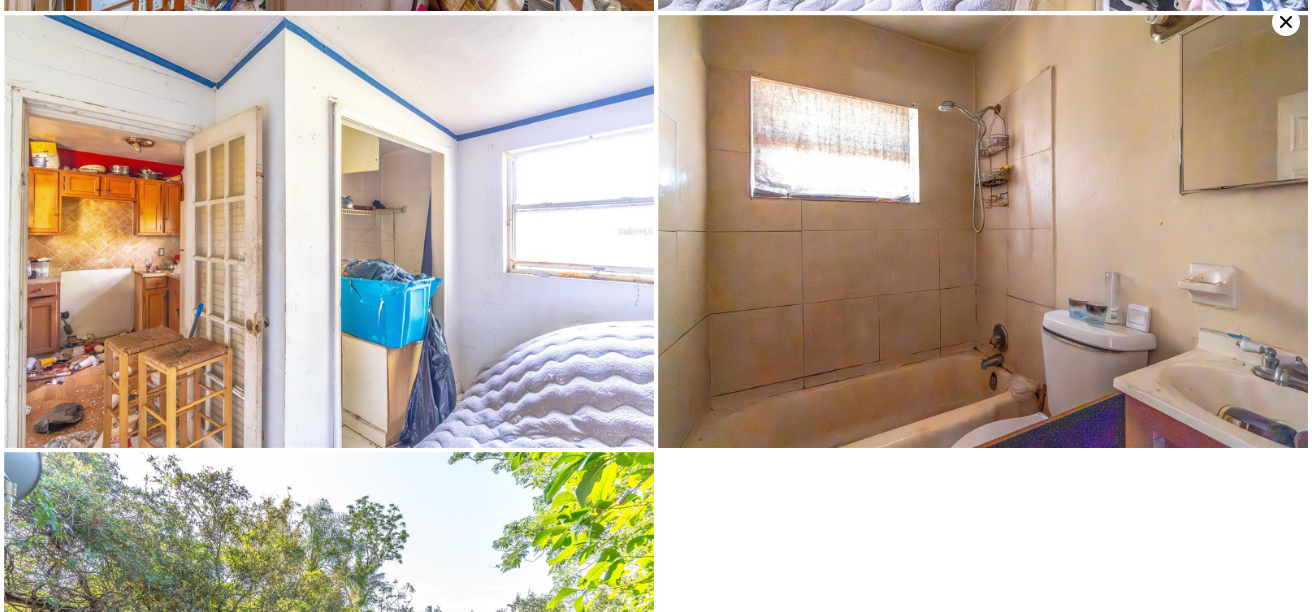 click 